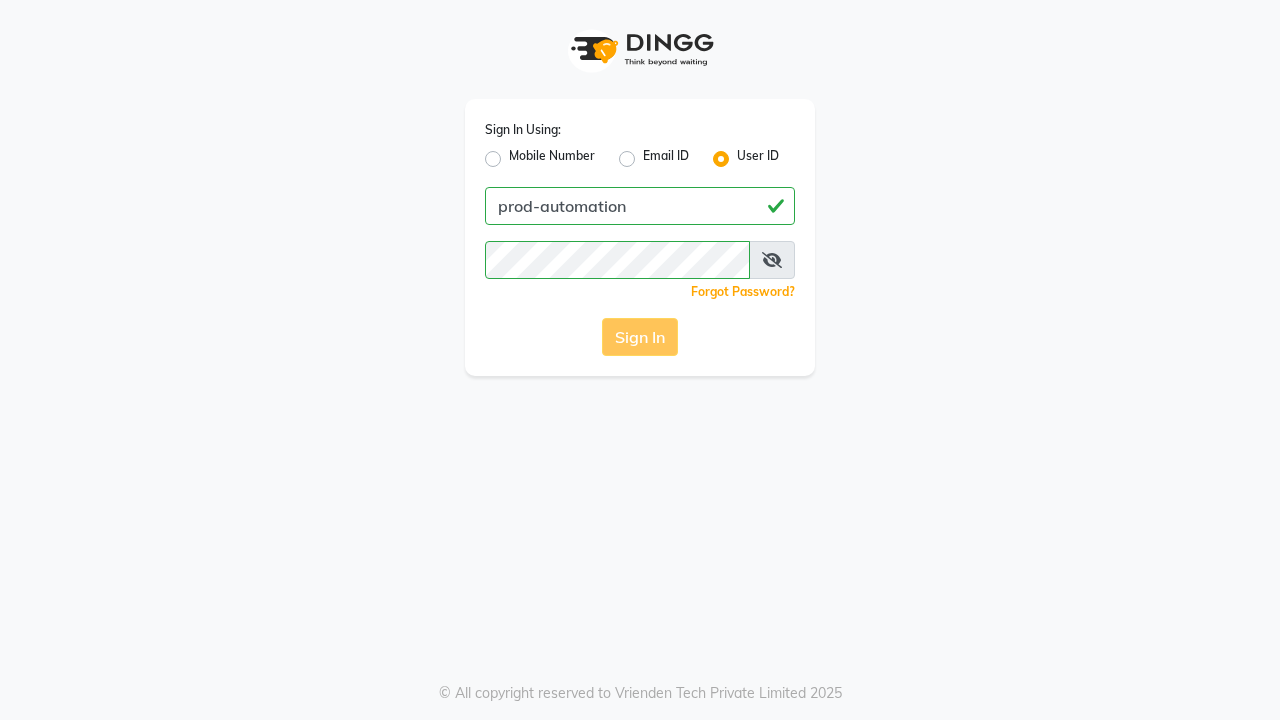 scroll, scrollTop: 0, scrollLeft: 0, axis: both 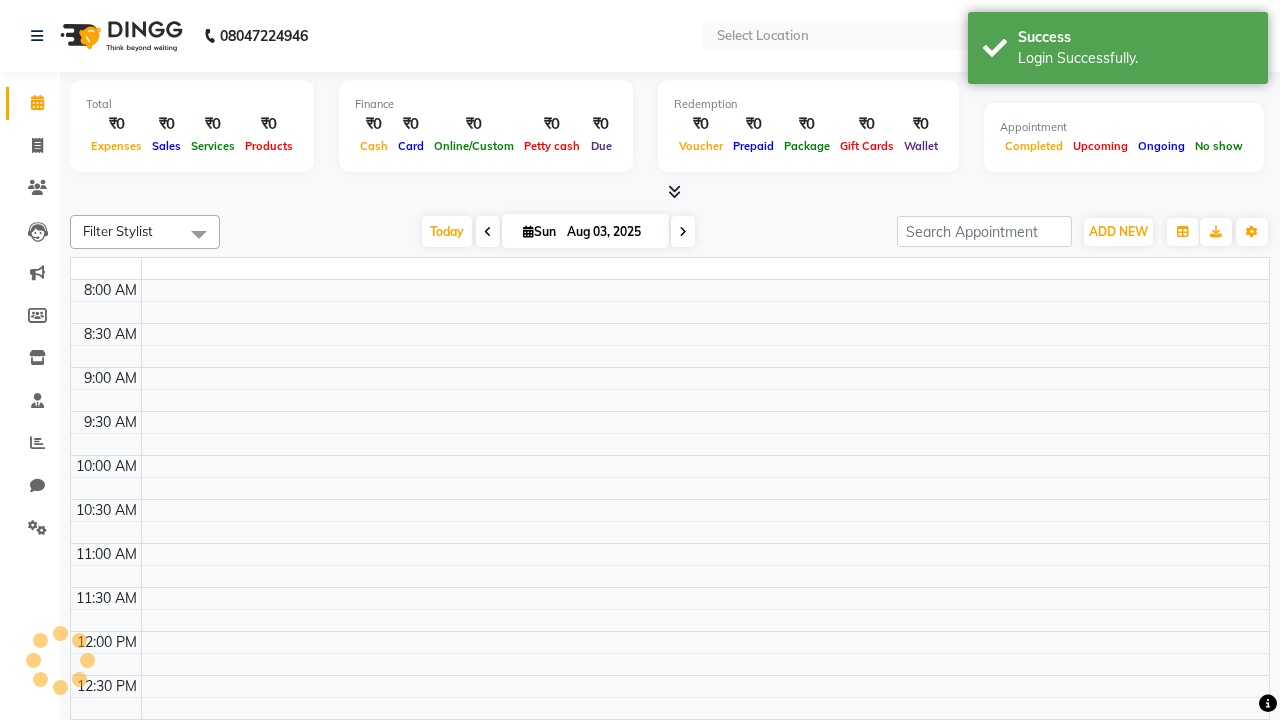 select on "en" 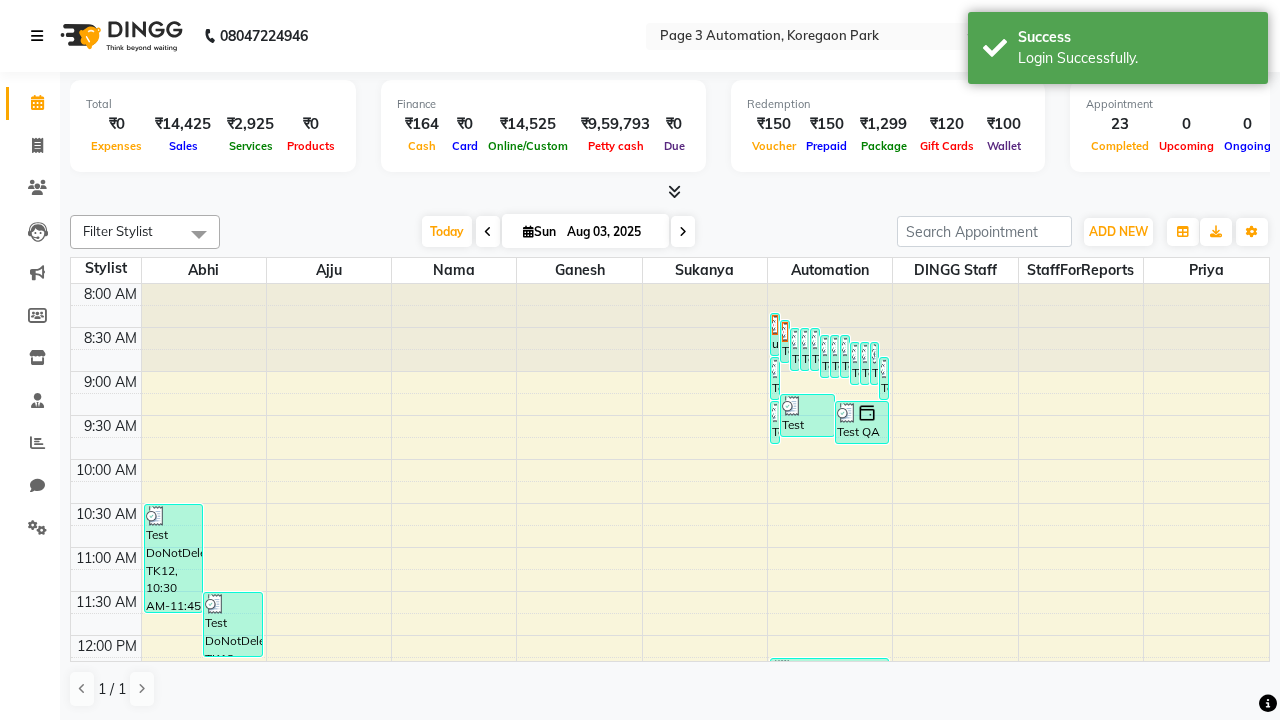 click at bounding box center (37, 36) 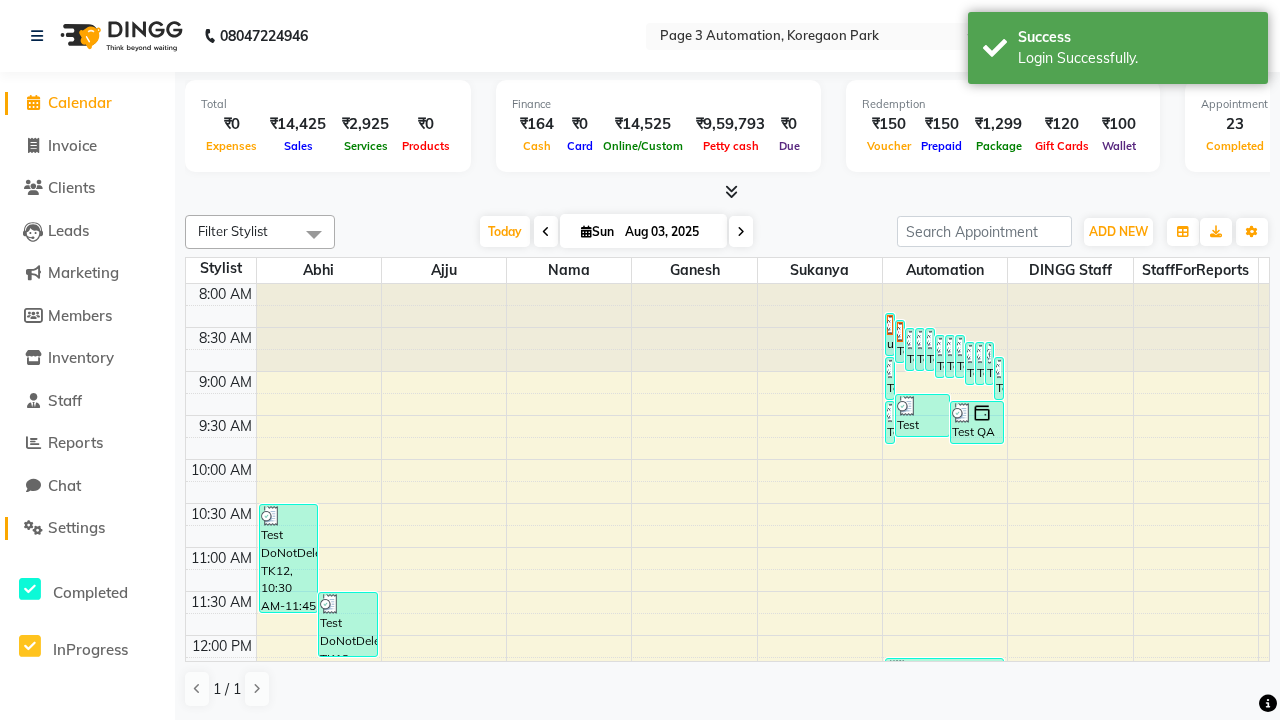 click on "Settings" 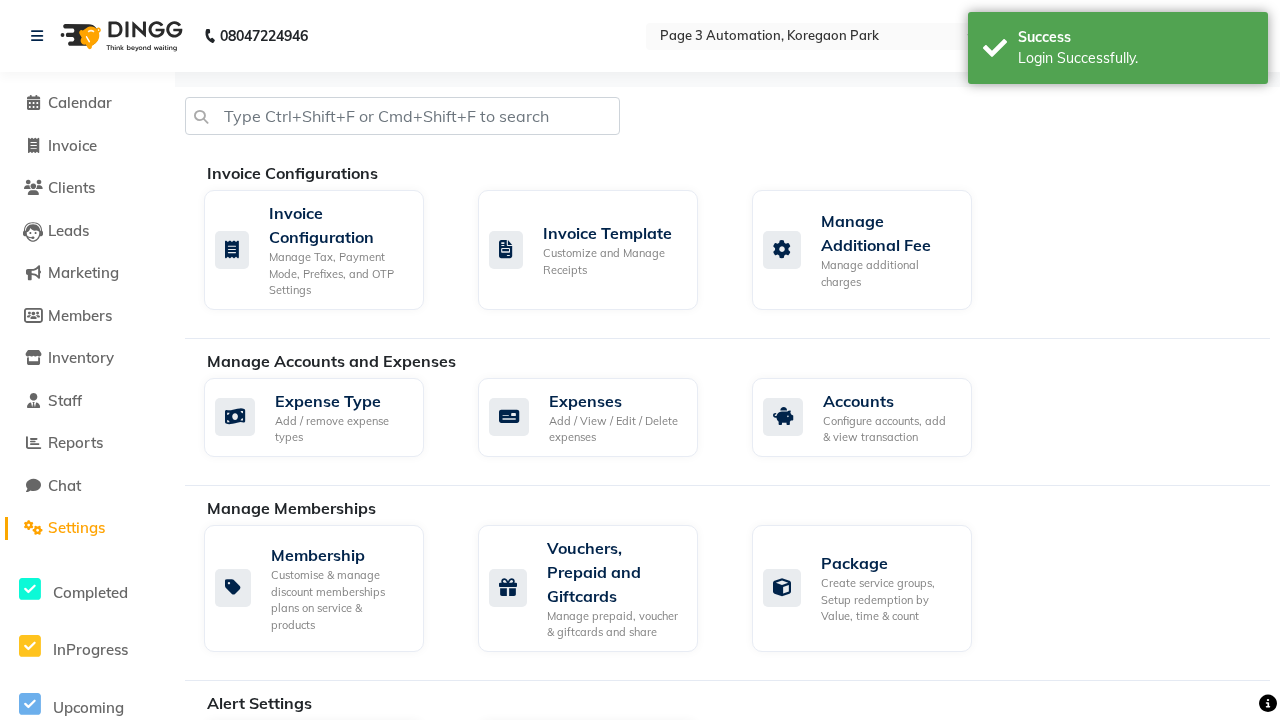 click on "Manage reset opening cash, change password." 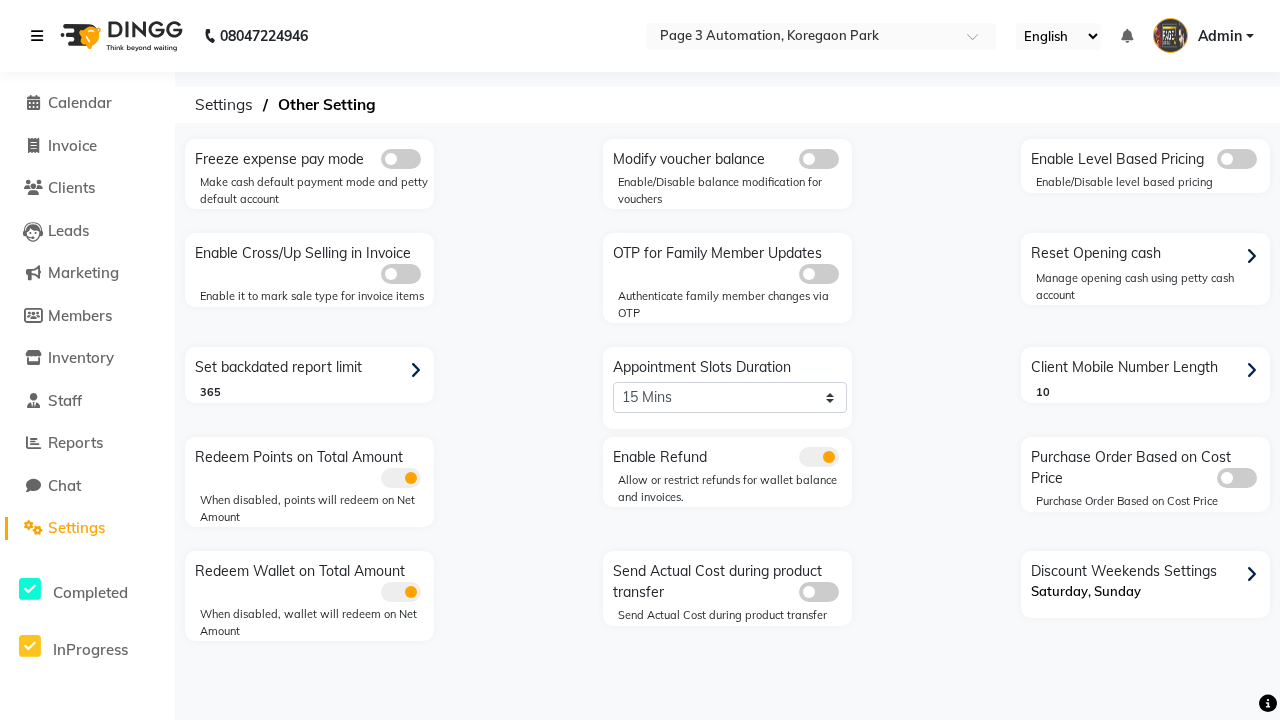 click at bounding box center (37, 36) 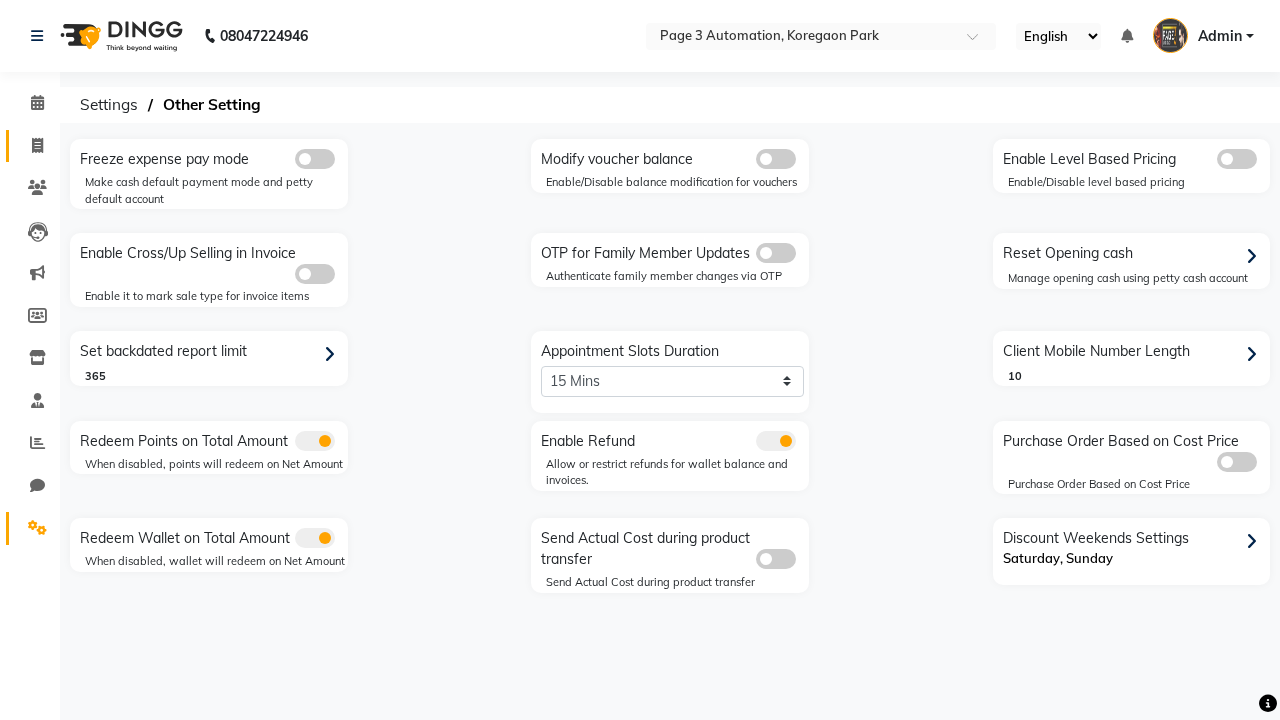 click 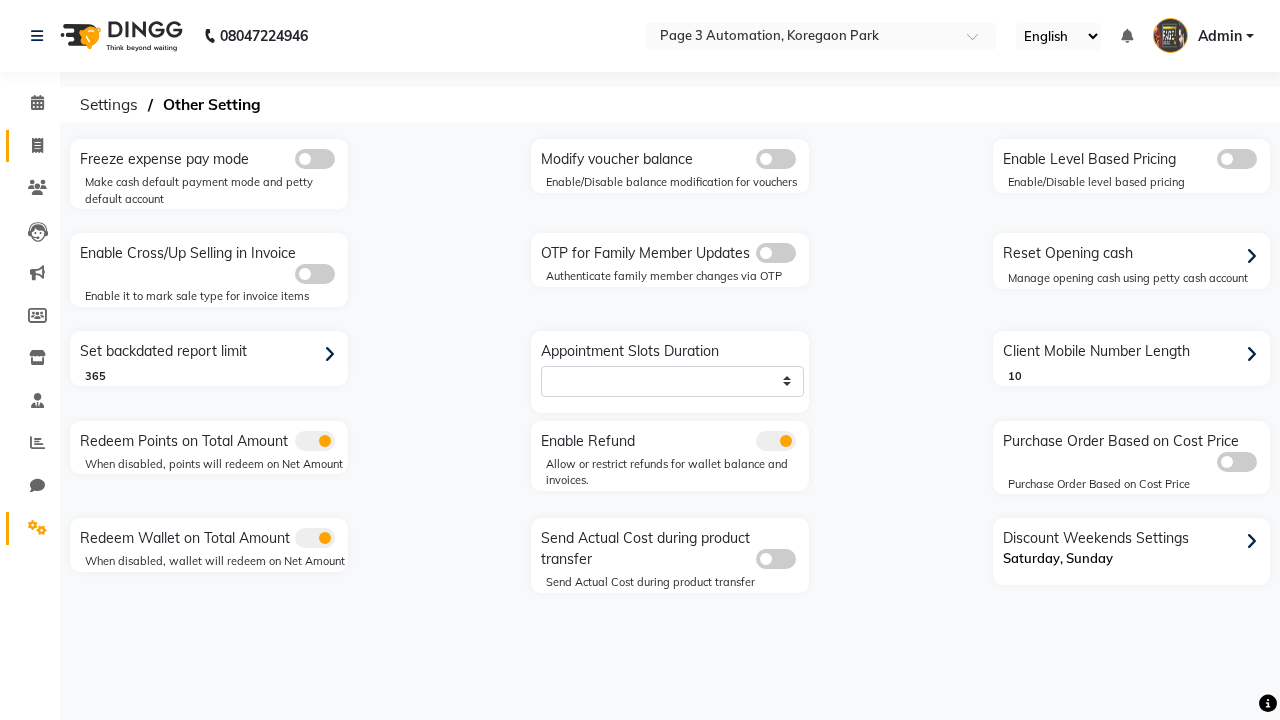 select on "2774" 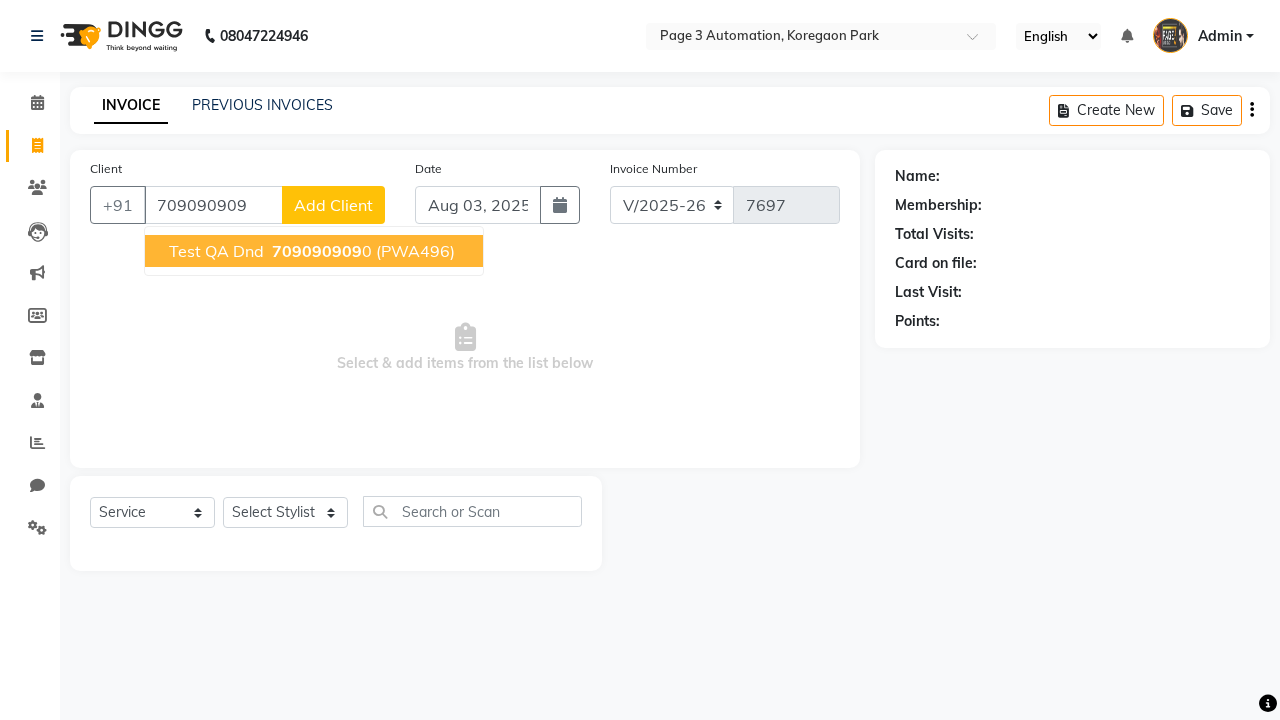 click on "709090909" at bounding box center (317, 251) 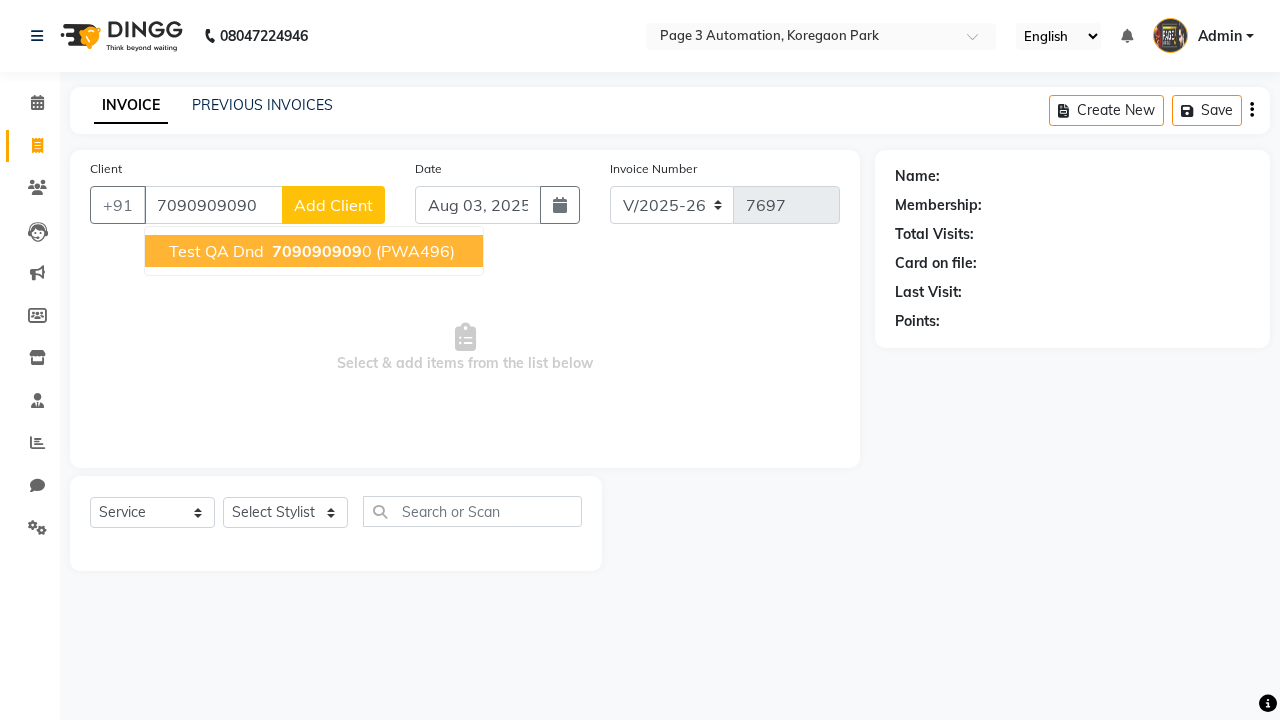 type on "7090909090" 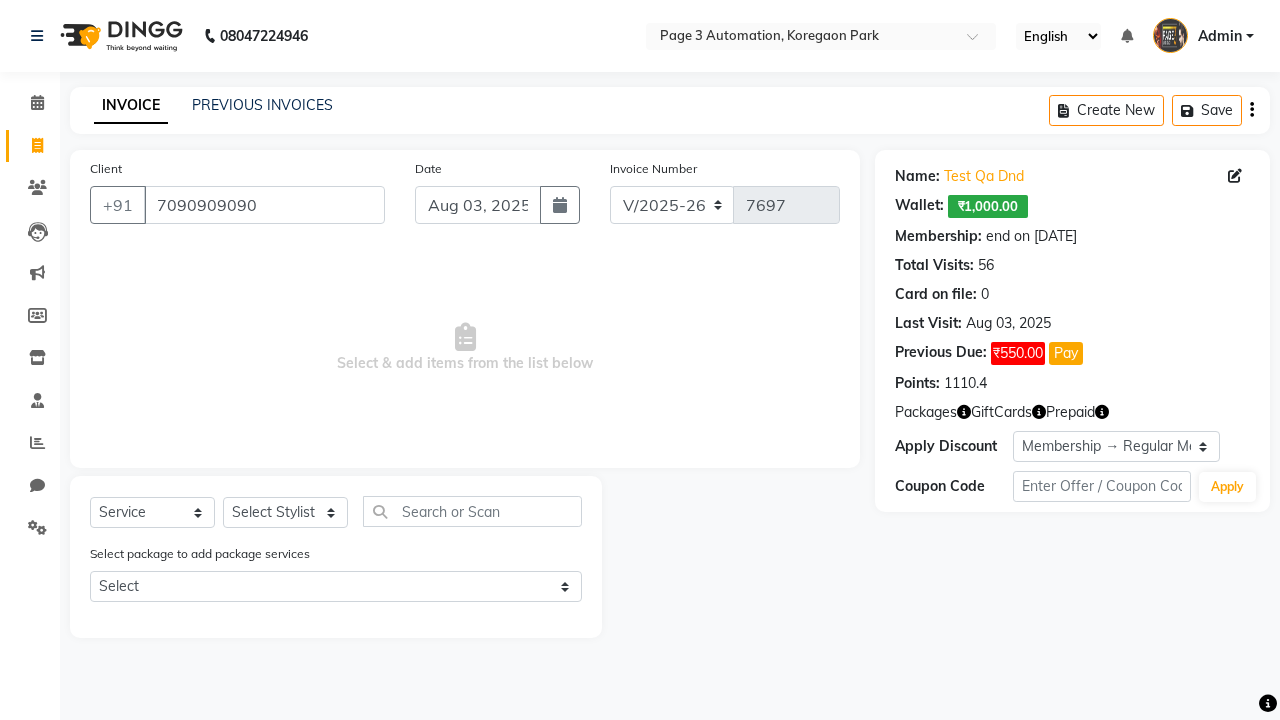 select on "0:" 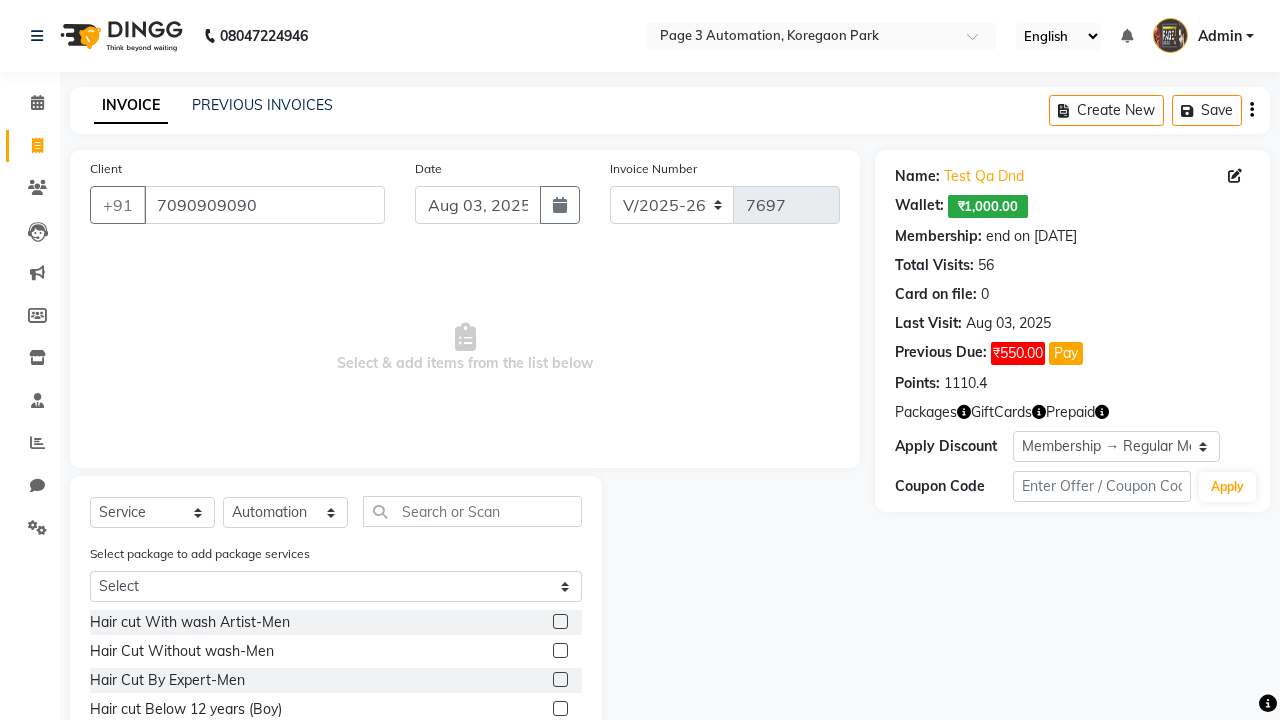 click 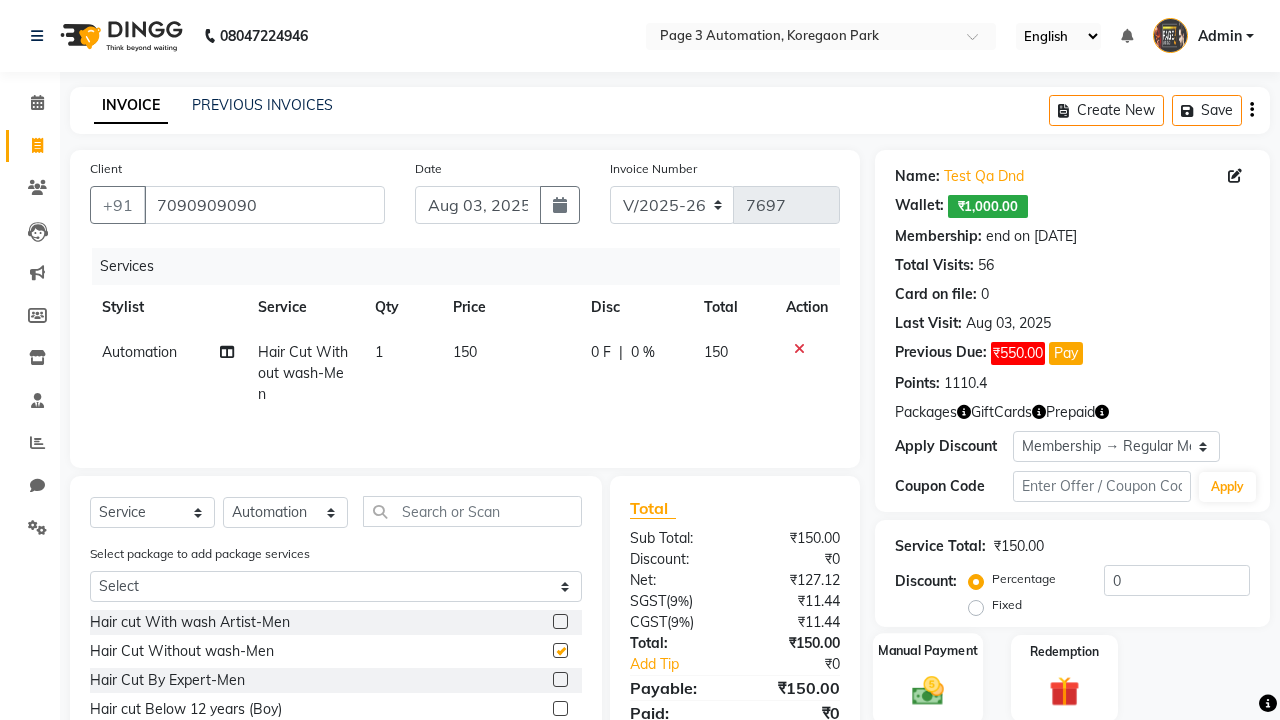 click 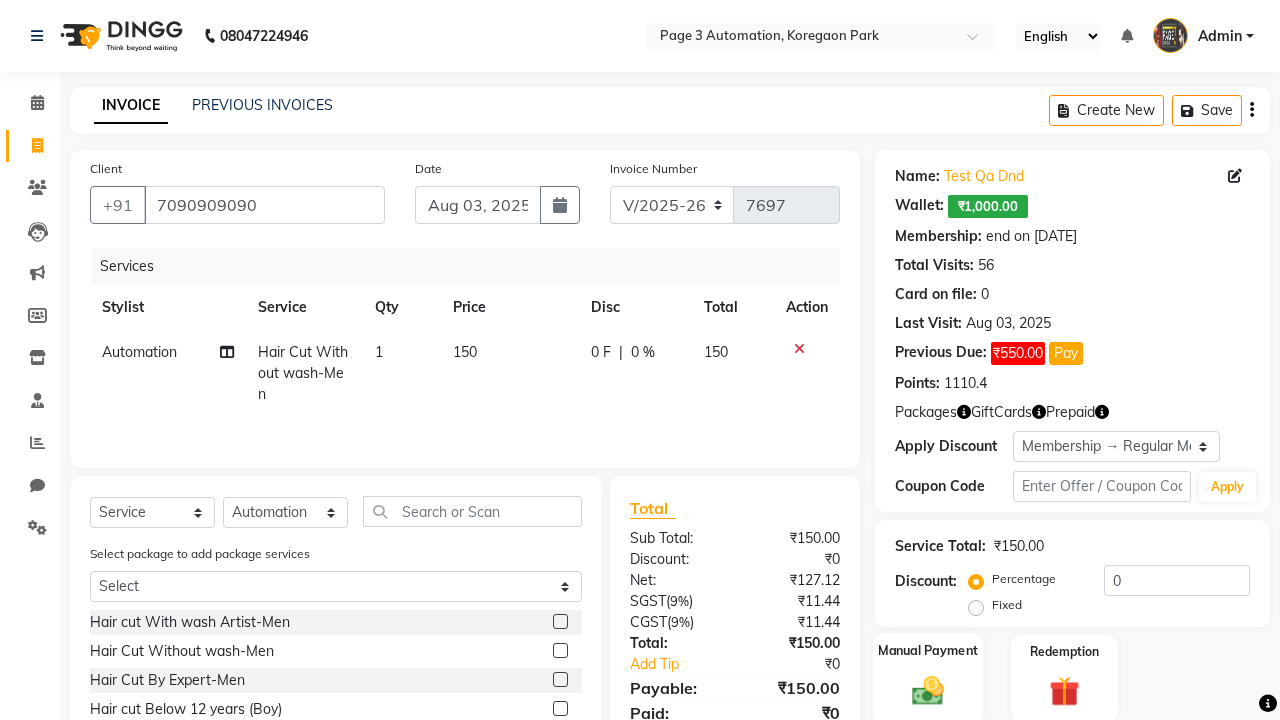 checkbox on "false" 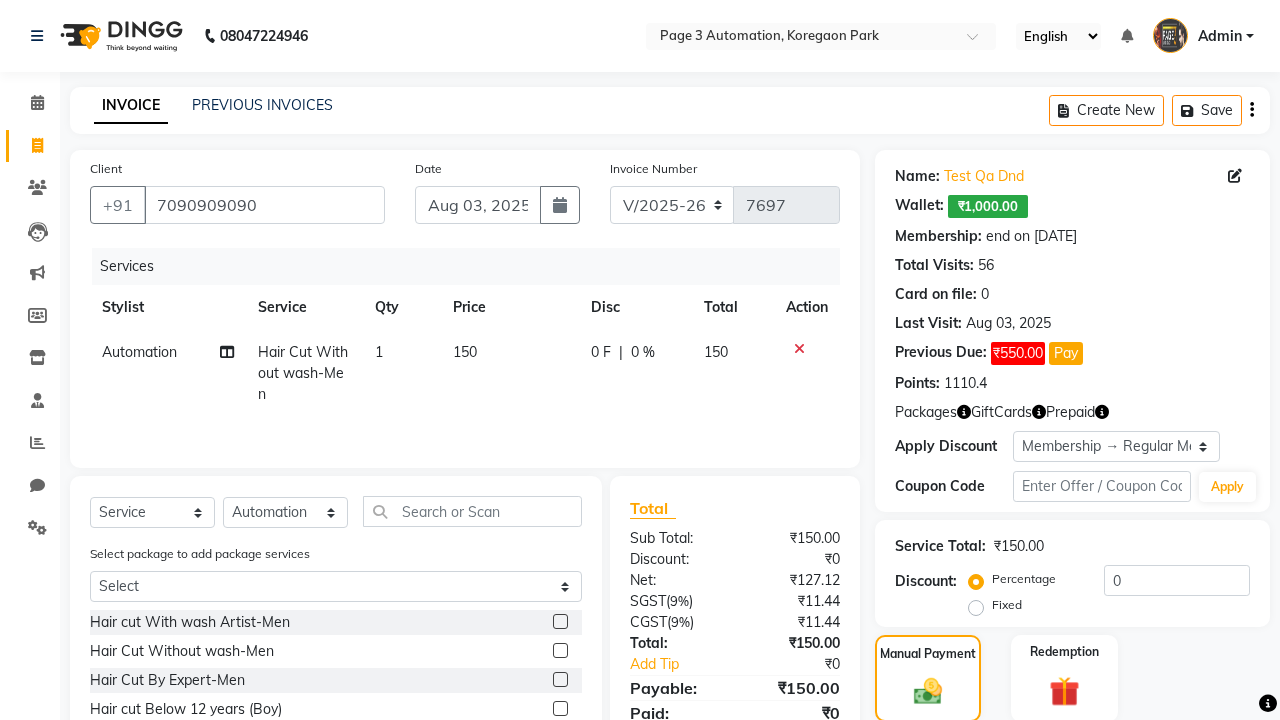 click on "ONLINE" 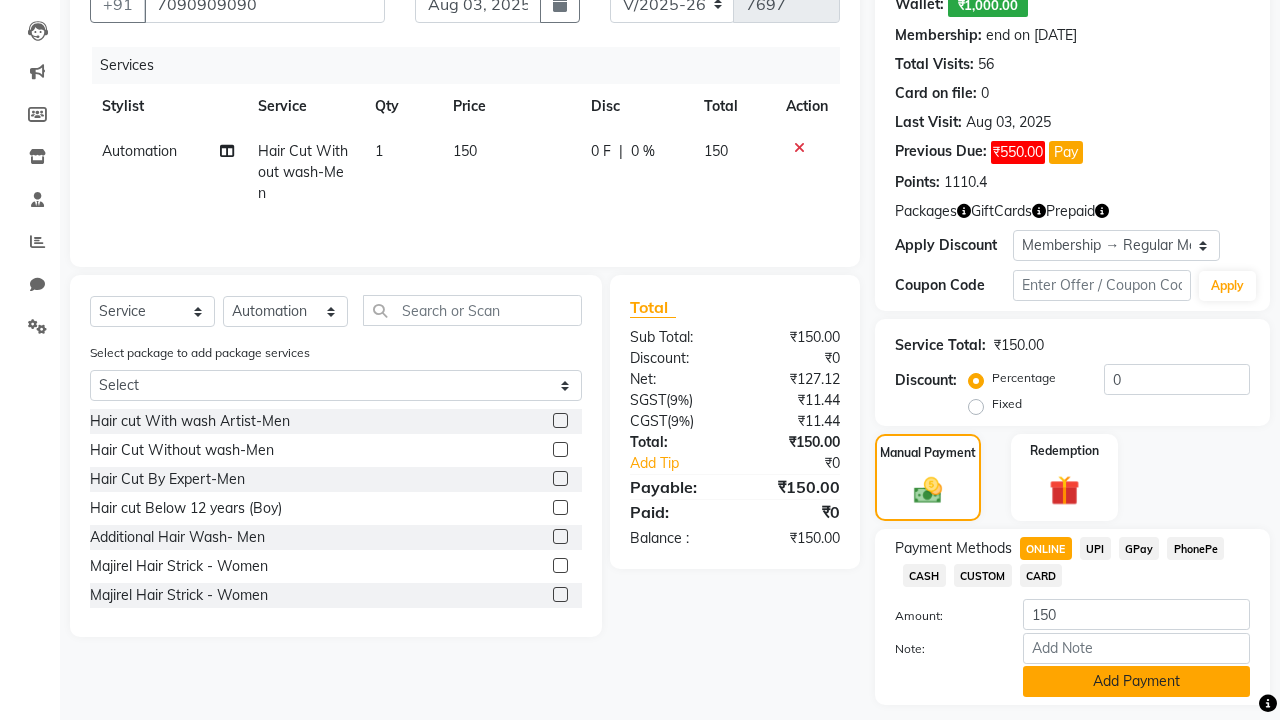 click on "Add Payment" 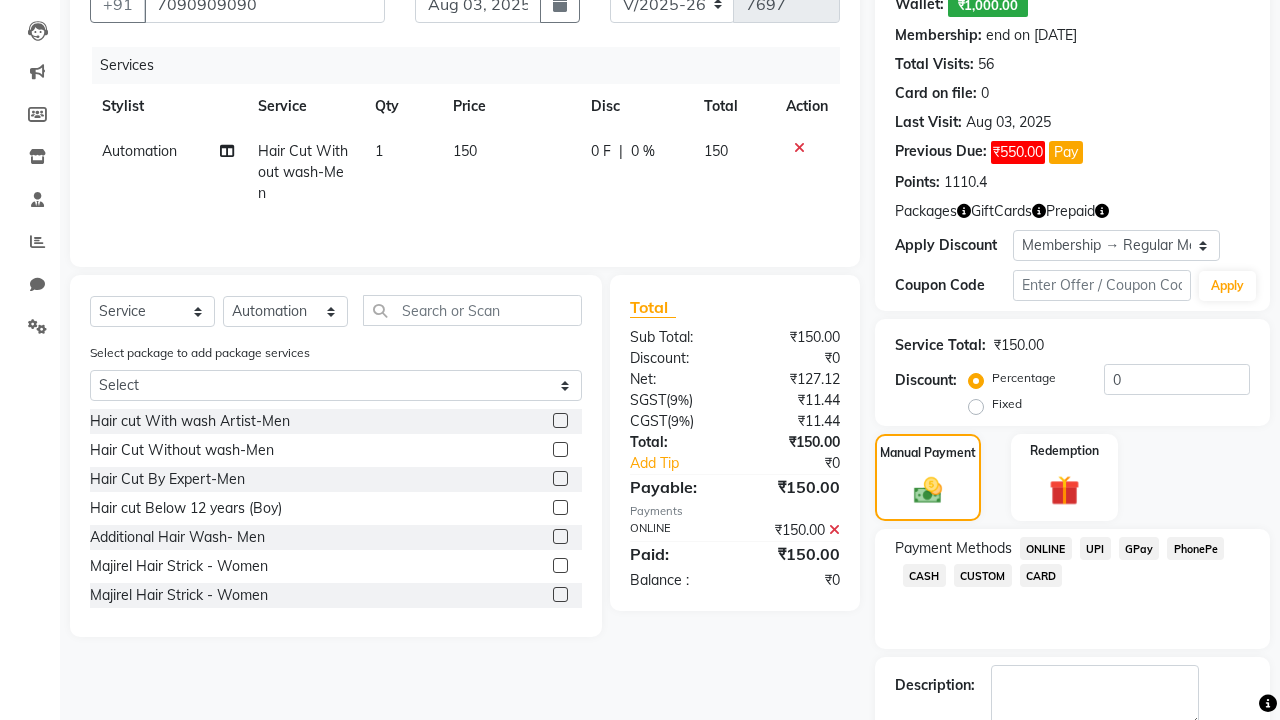 click 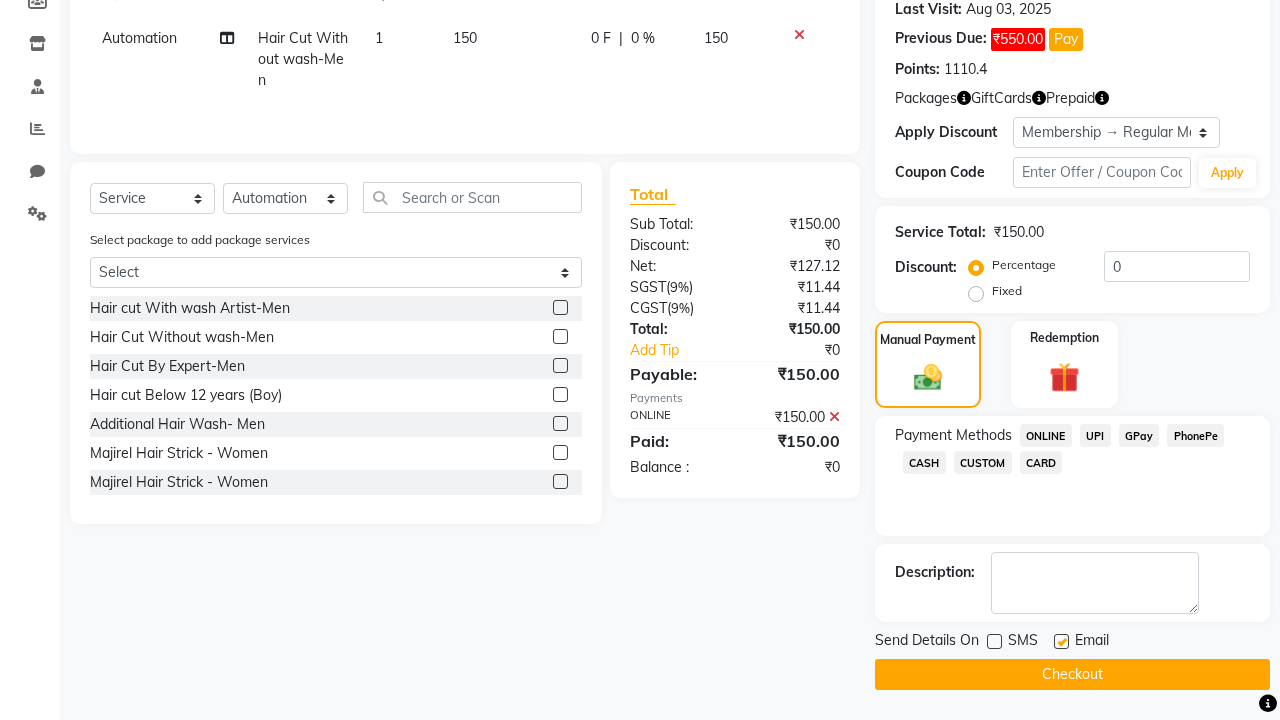 click 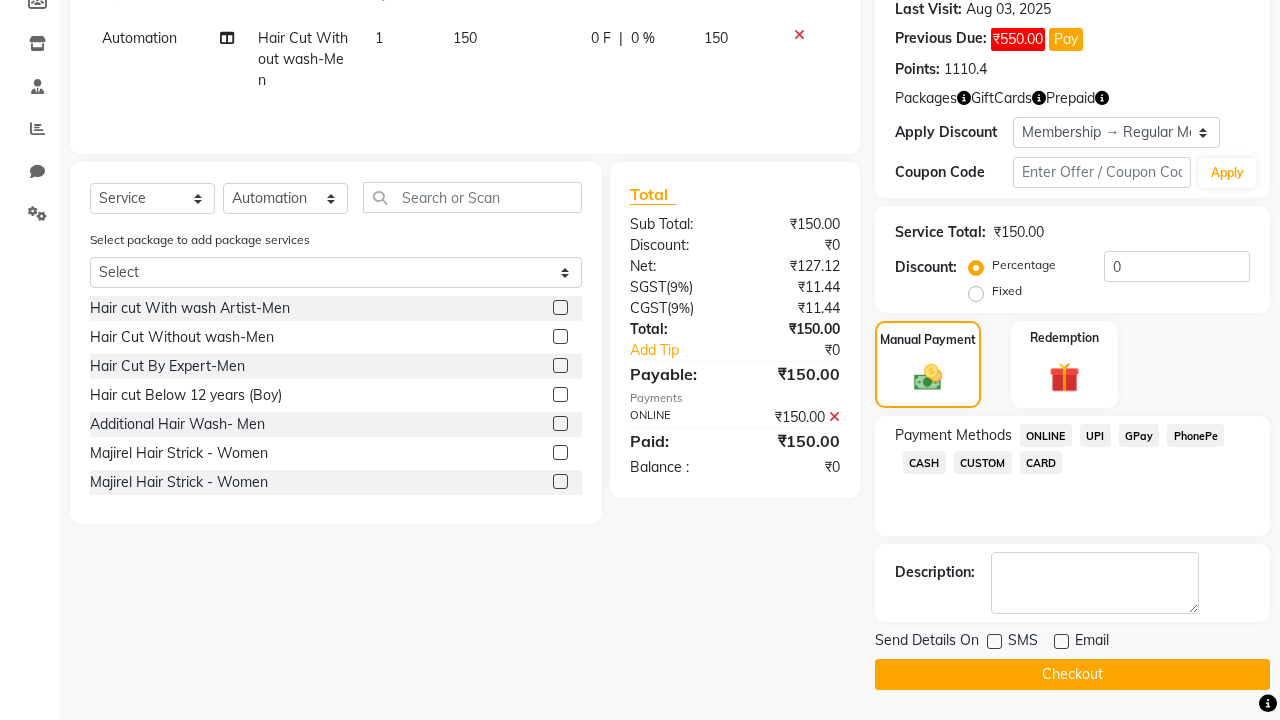 click on "Checkout" 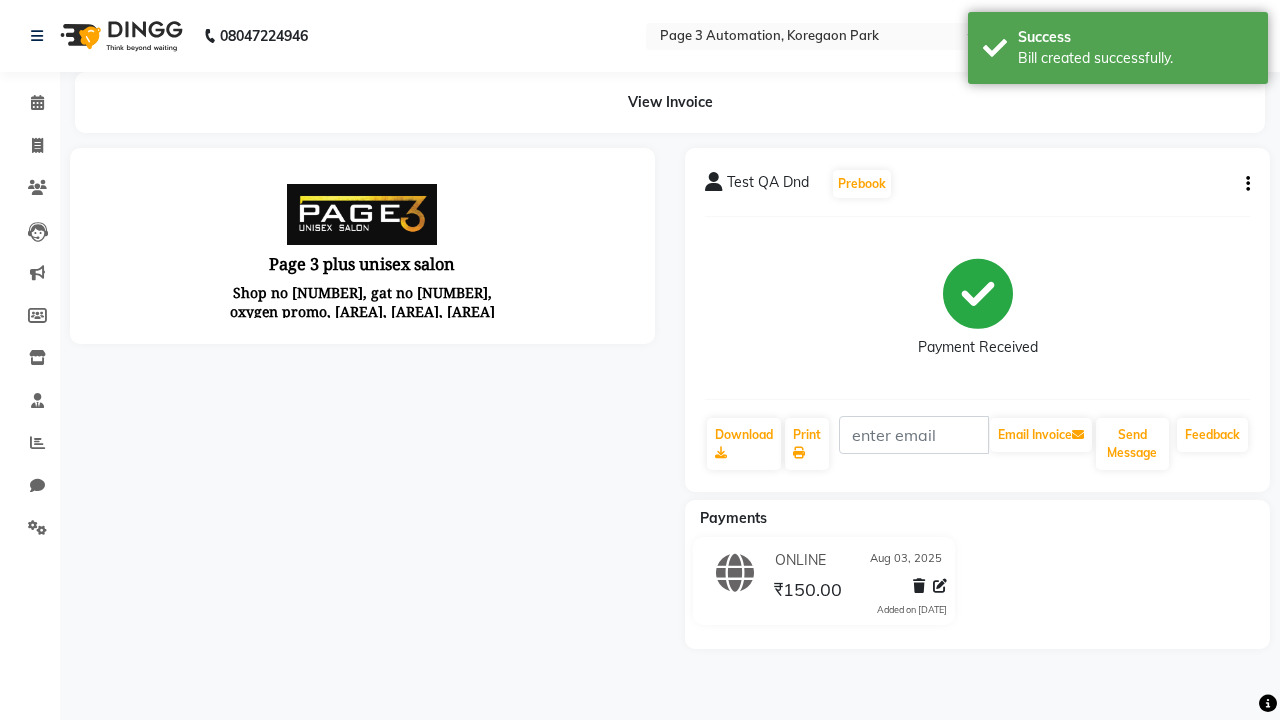 scroll, scrollTop: 0, scrollLeft: 0, axis: both 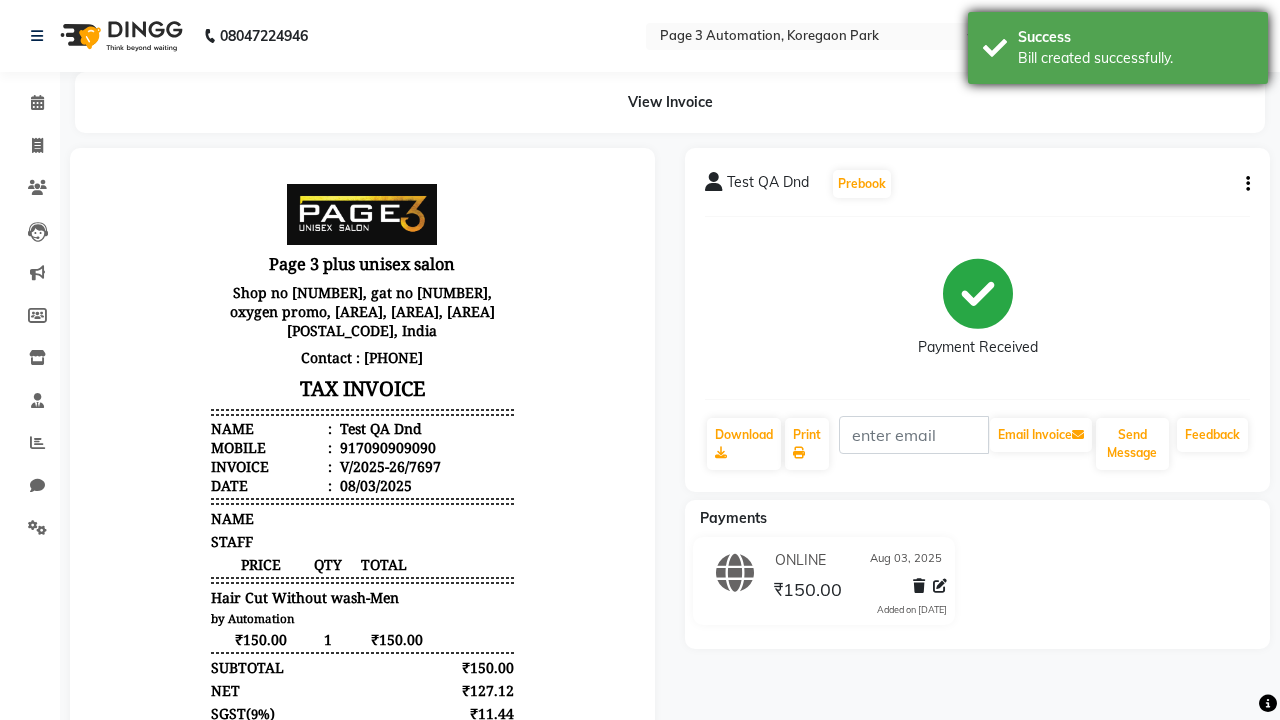 click on "Bill created successfully." at bounding box center (1135, 58) 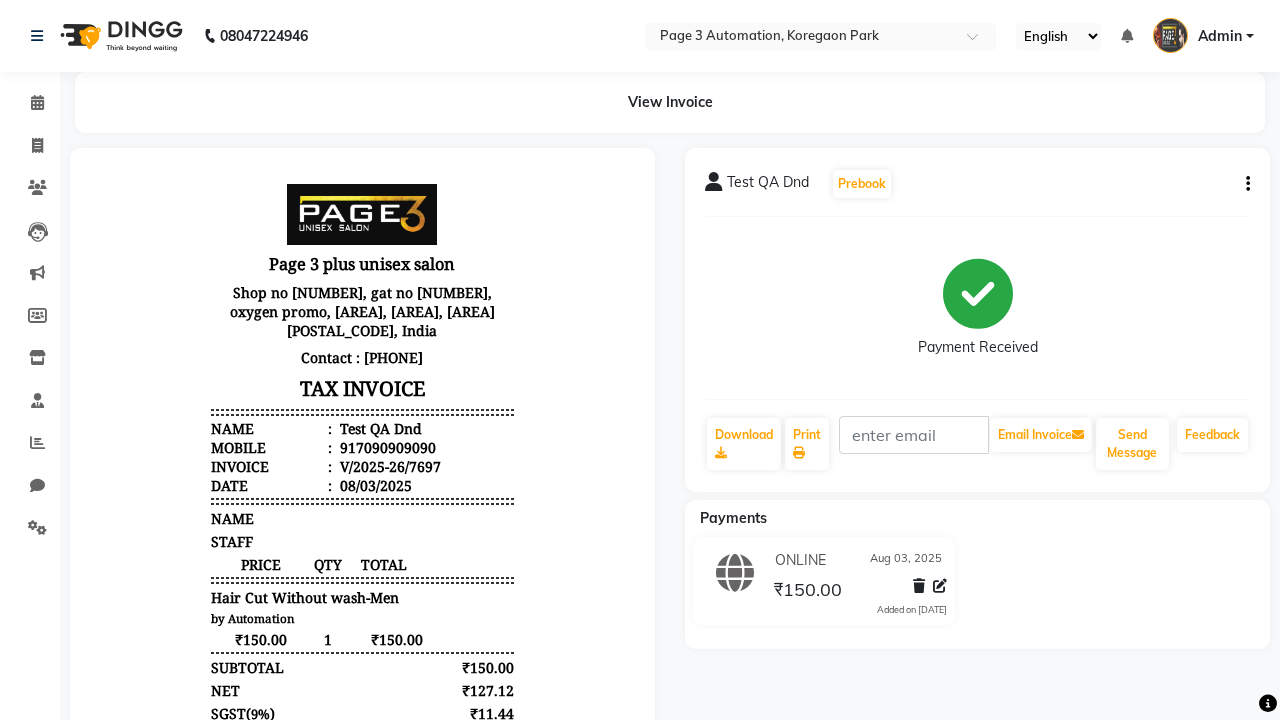 click 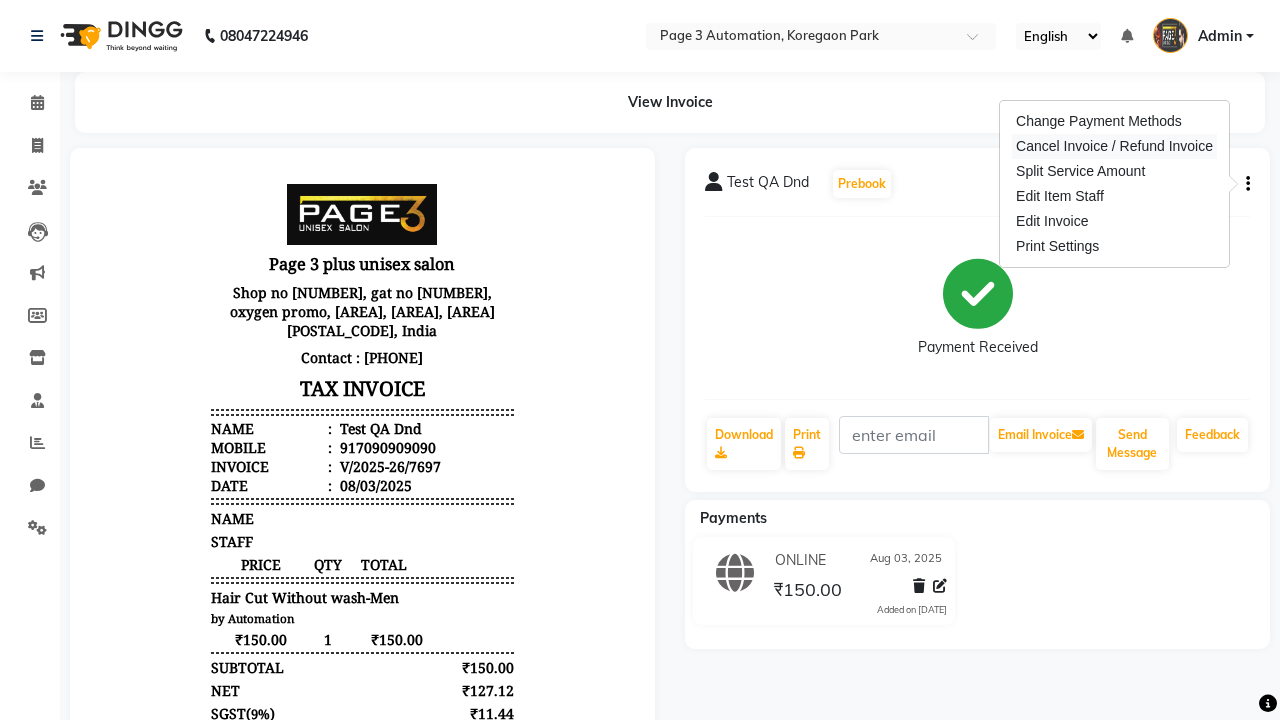 click on "Cancel Invoice / Refund Invoice" at bounding box center [1114, 146] 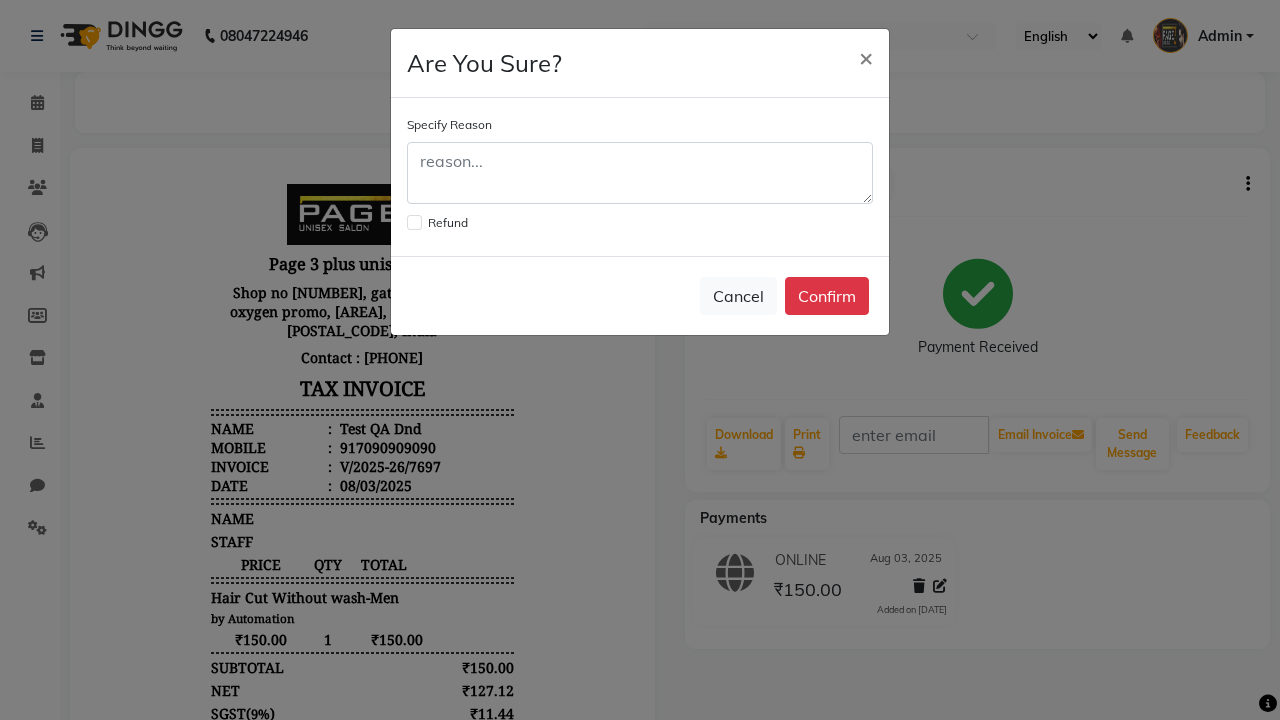 click 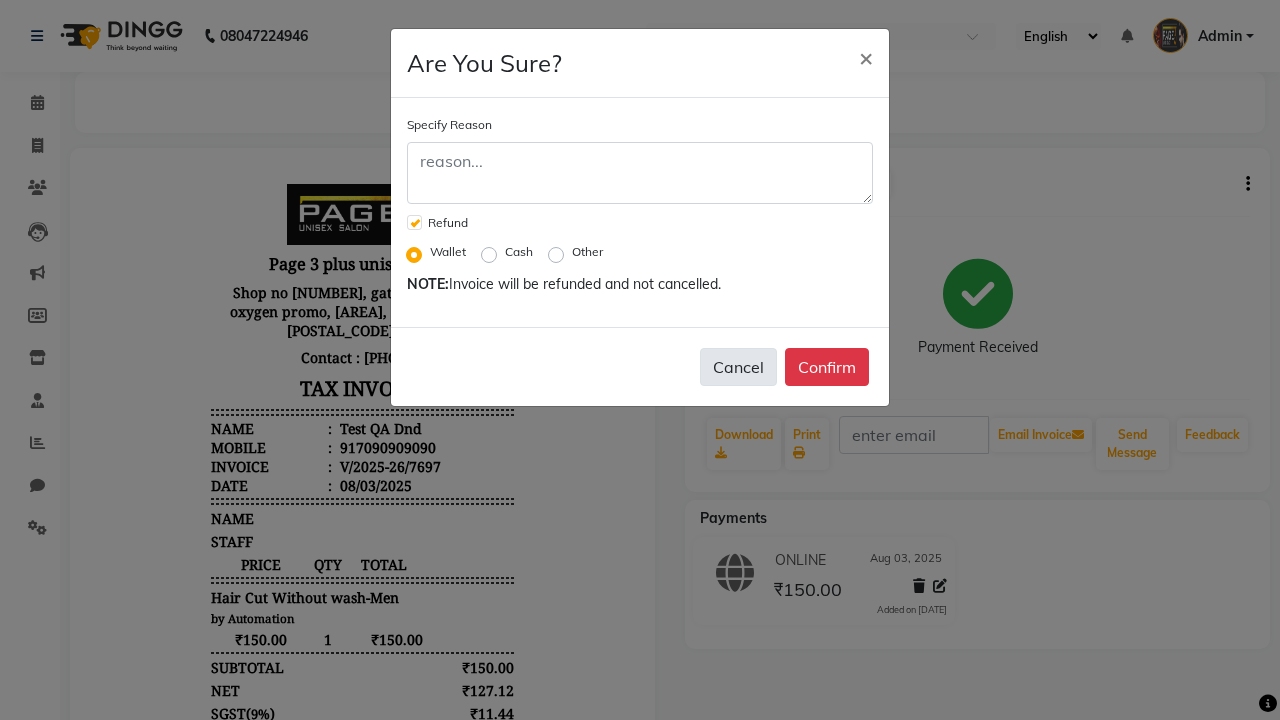 click on "Cancel" 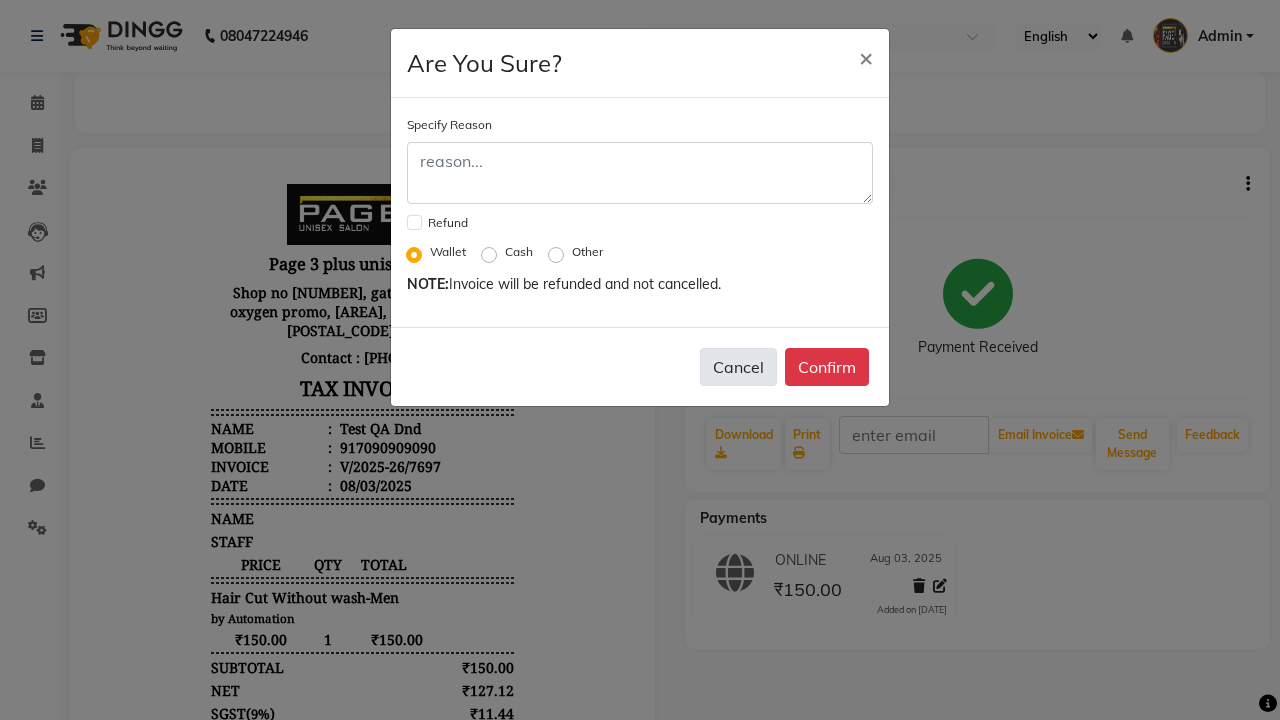 checkbox on "false" 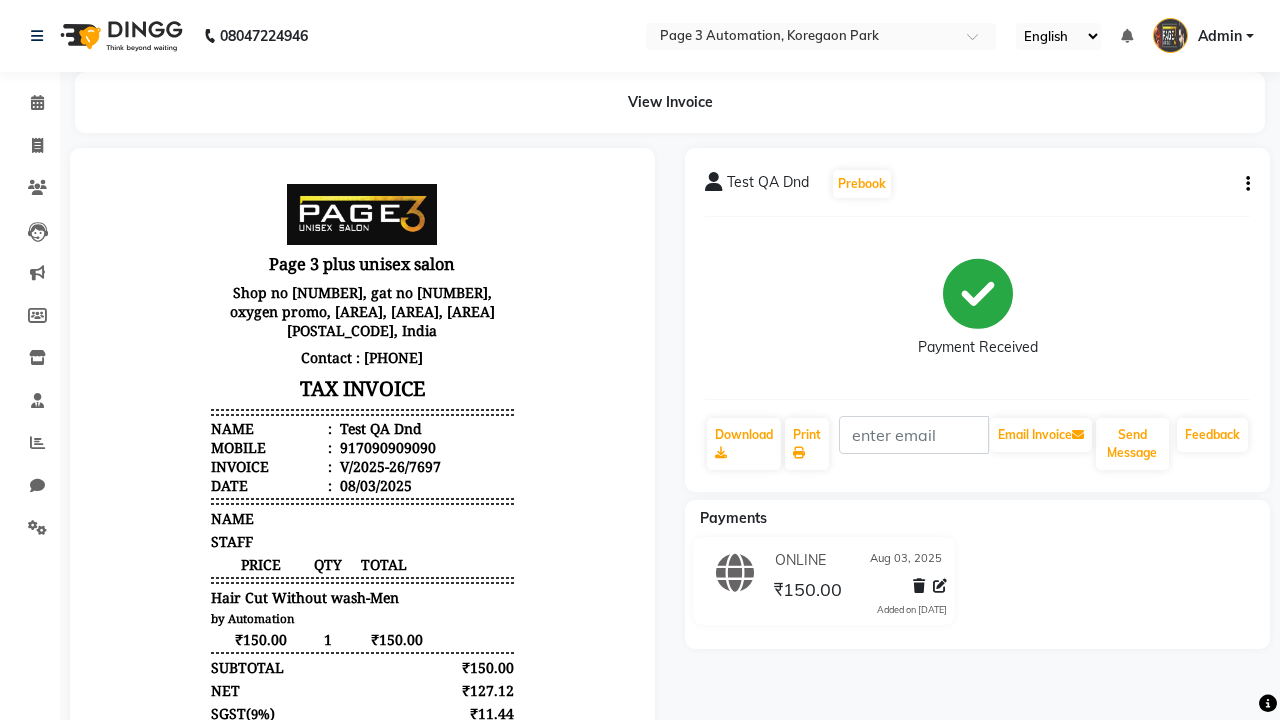 scroll, scrollTop: 0, scrollLeft: 5, axis: horizontal 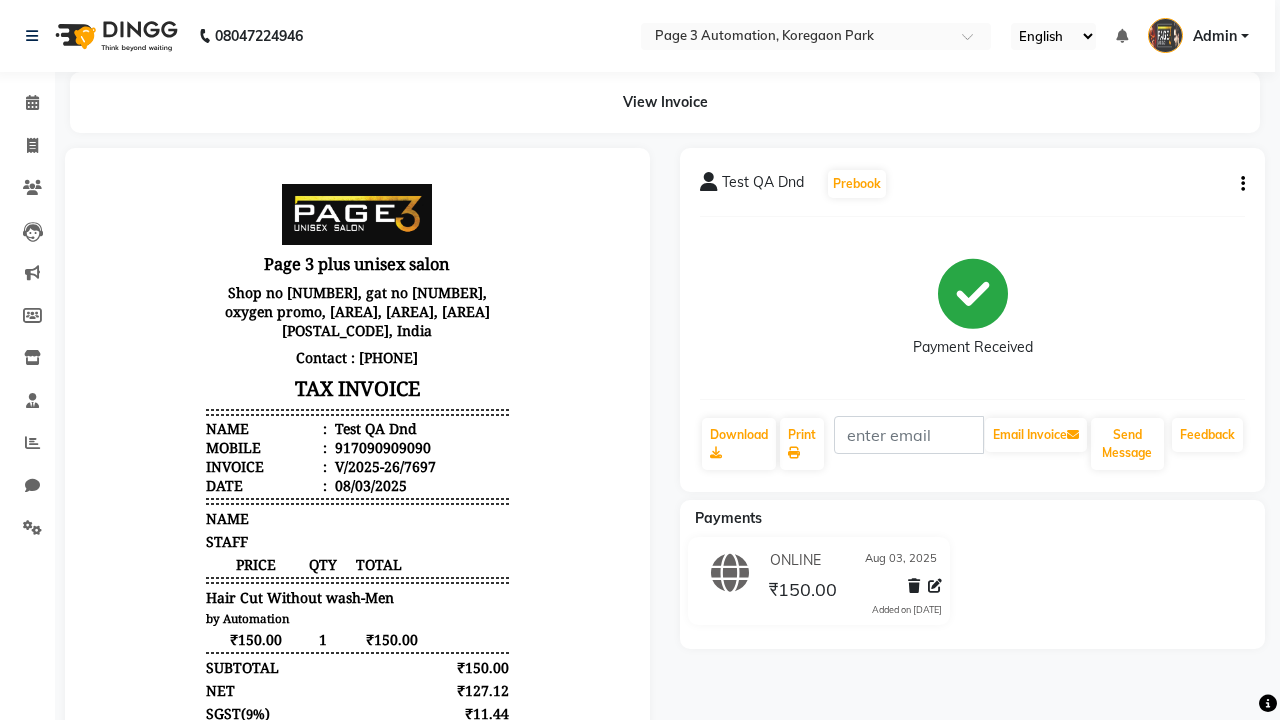 click on "Admin" at bounding box center (1215, 36) 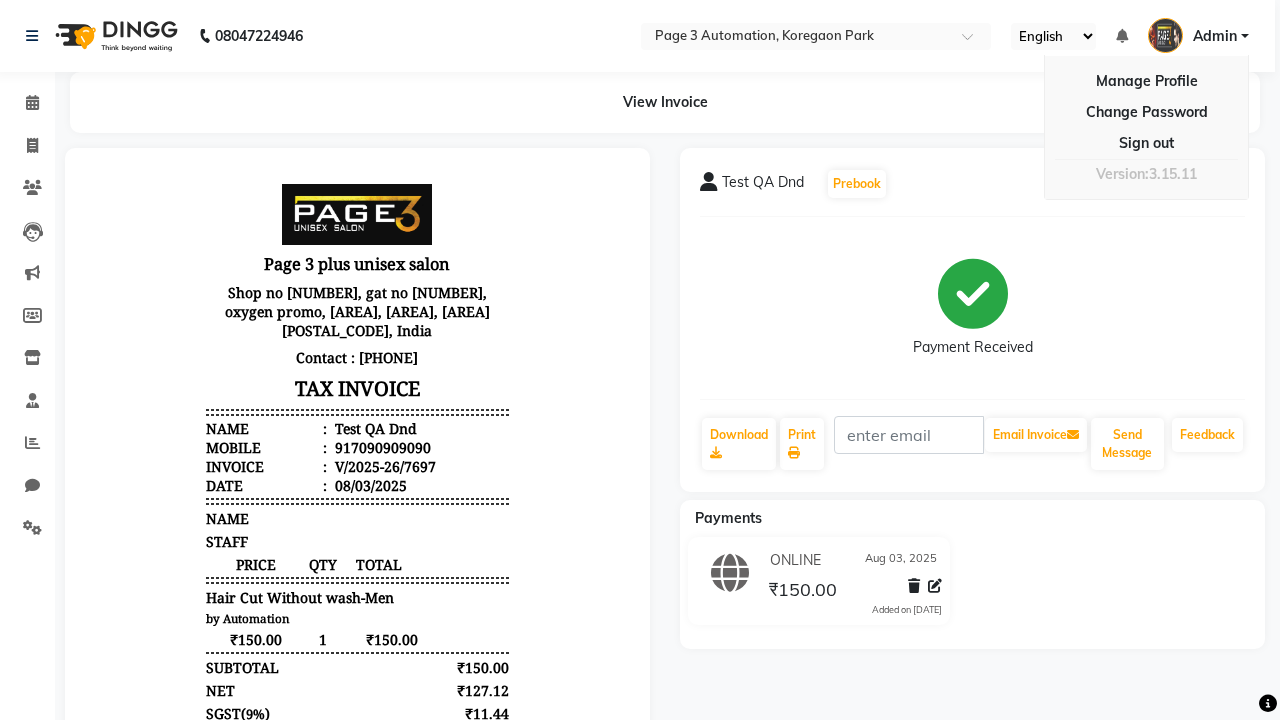 scroll, scrollTop: 20, scrollLeft: 0, axis: vertical 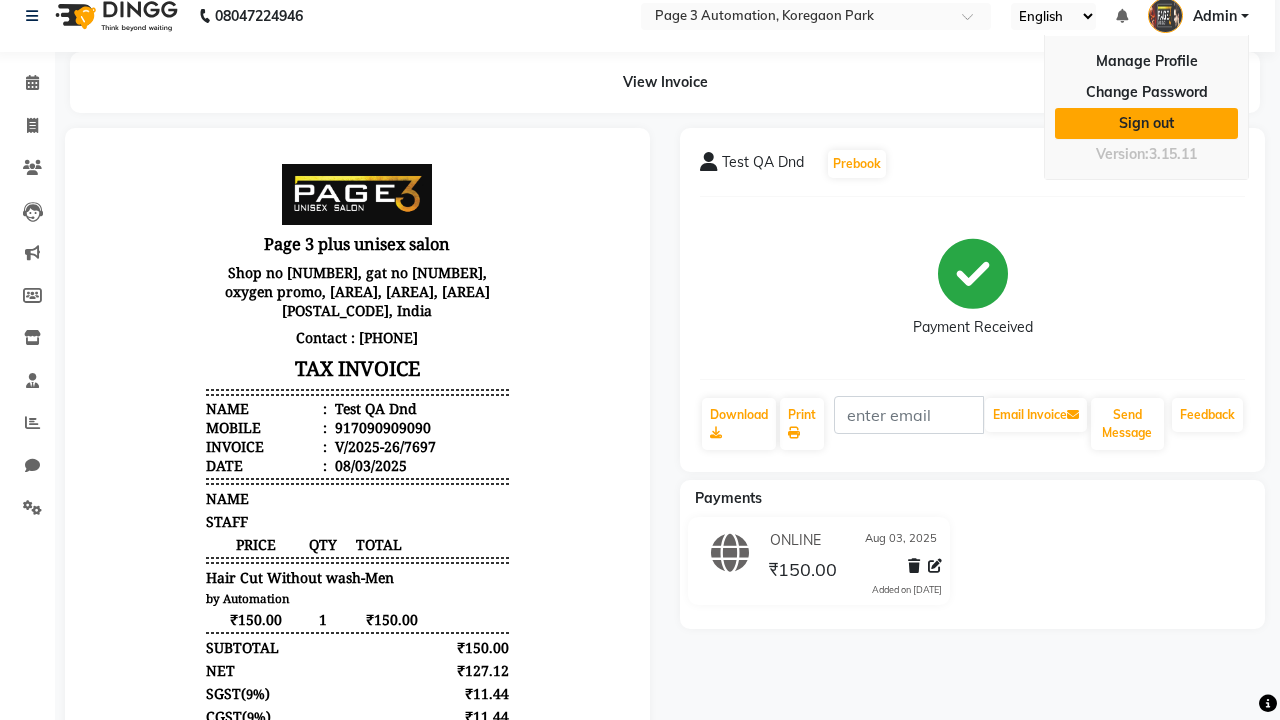 click on "Sign out" at bounding box center (1146, 123) 